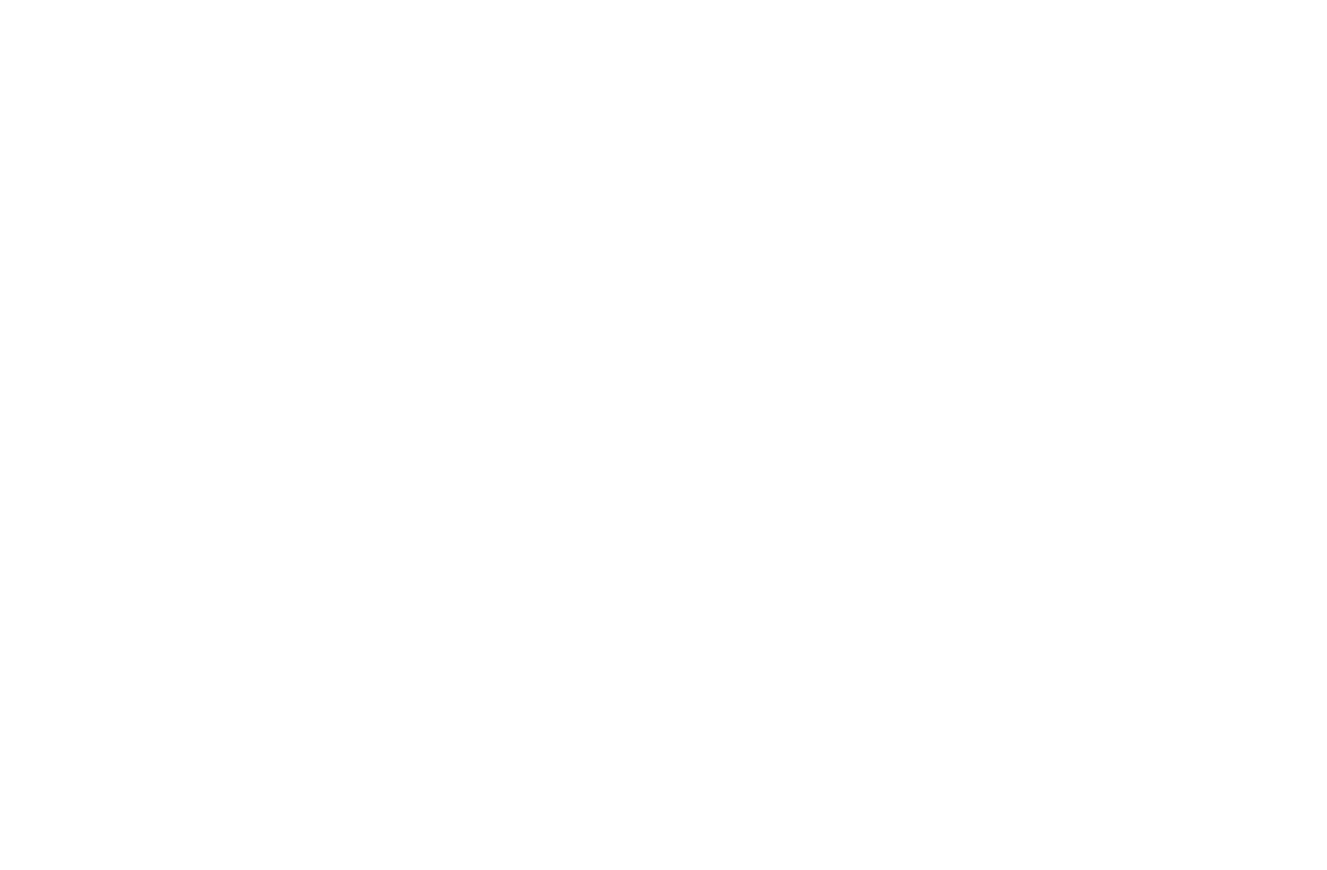 scroll, scrollTop: 0, scrollLeft: 0, axis: both 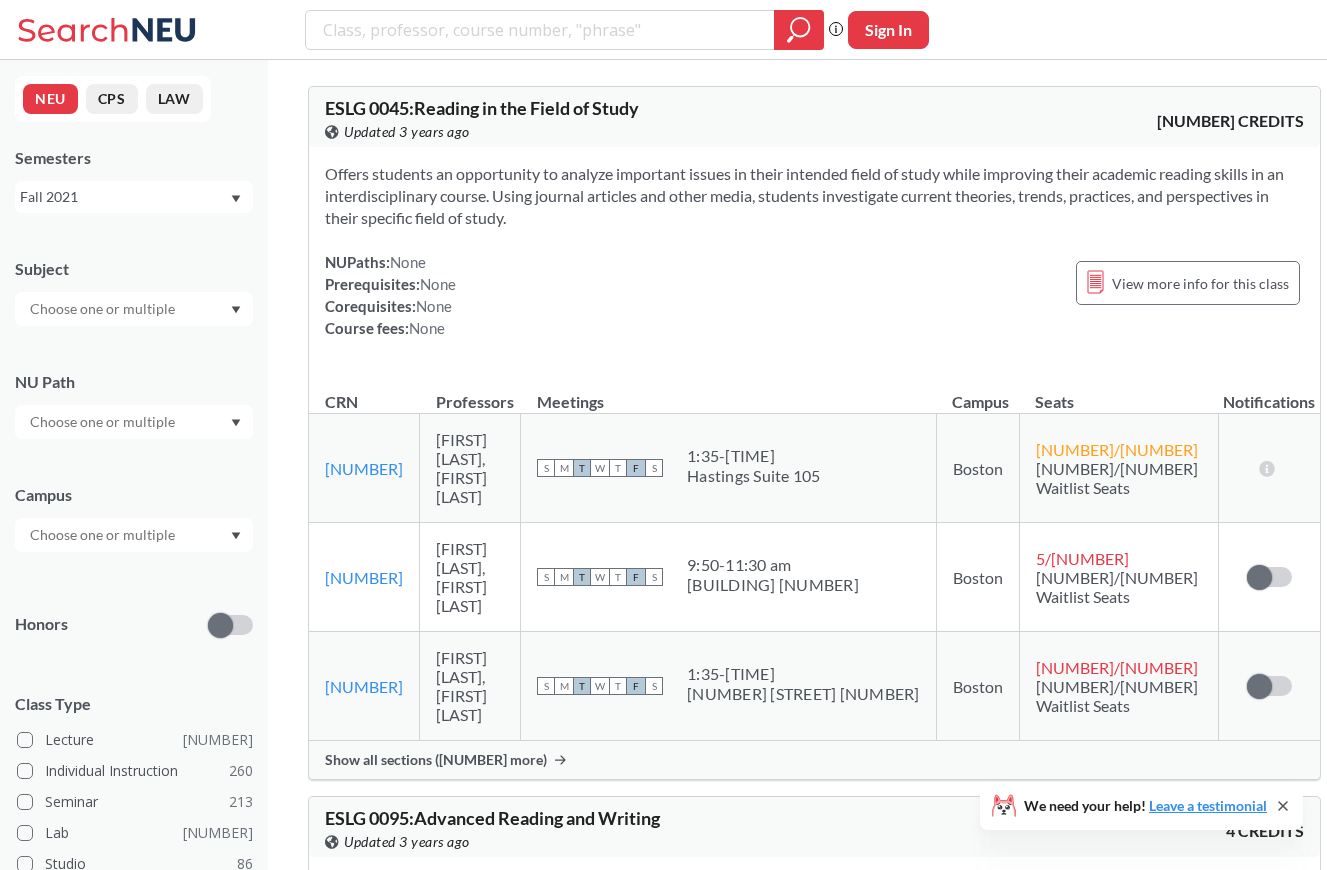 click on "Fall 2021" at bounding box center (124, 197) 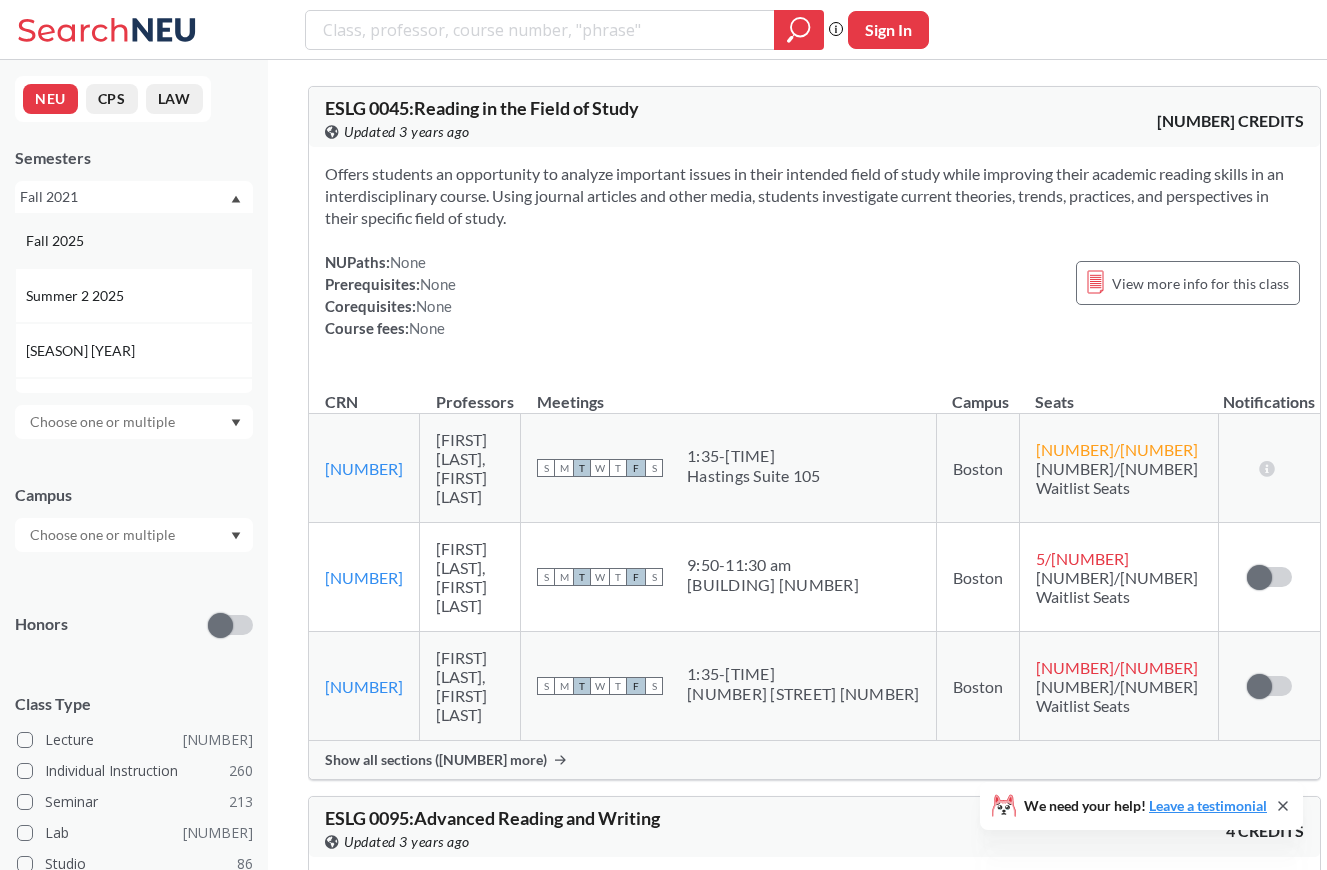 click on "Fall 2025" at bounding box center [139, 241] 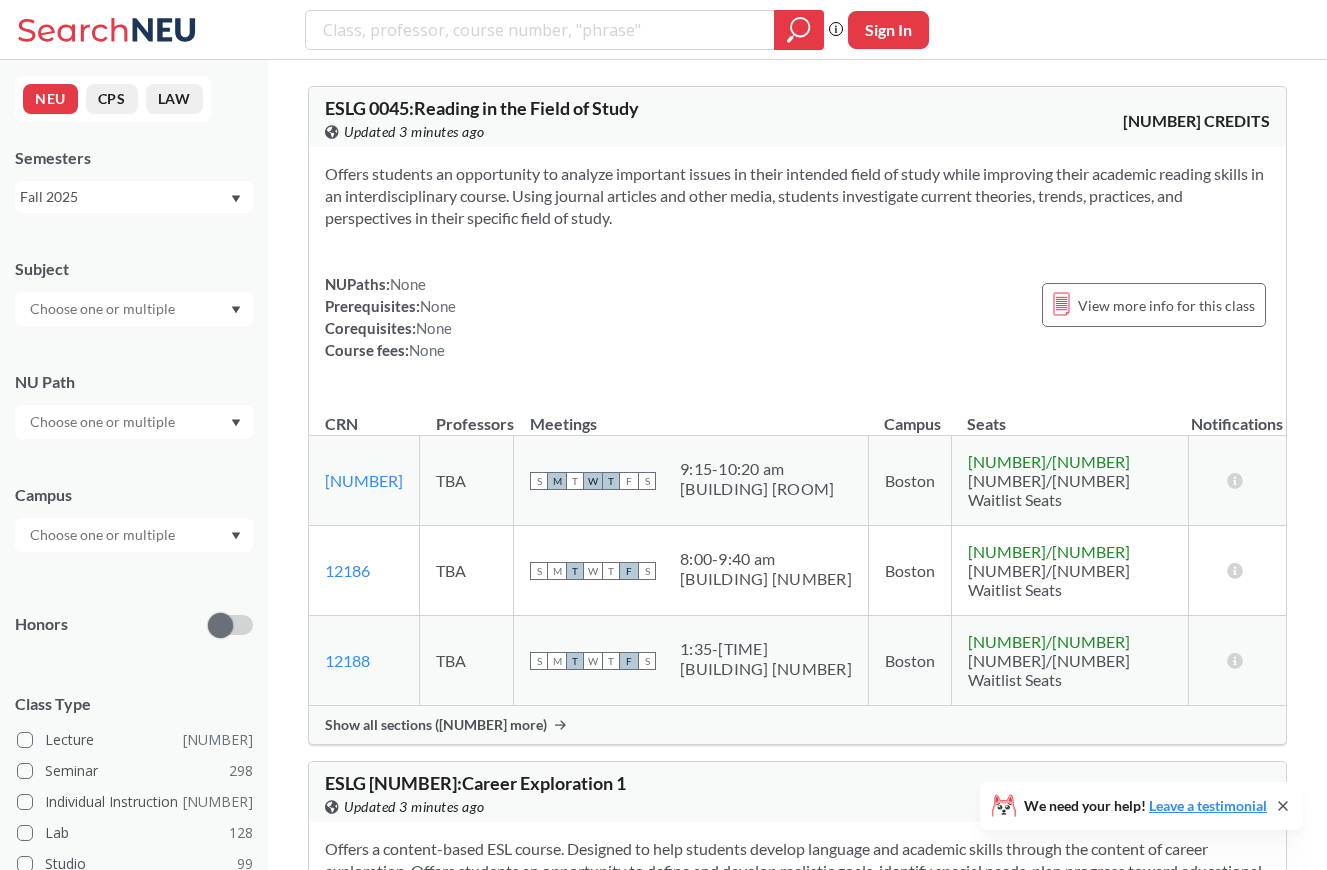 click at bounding box center (540, 30) 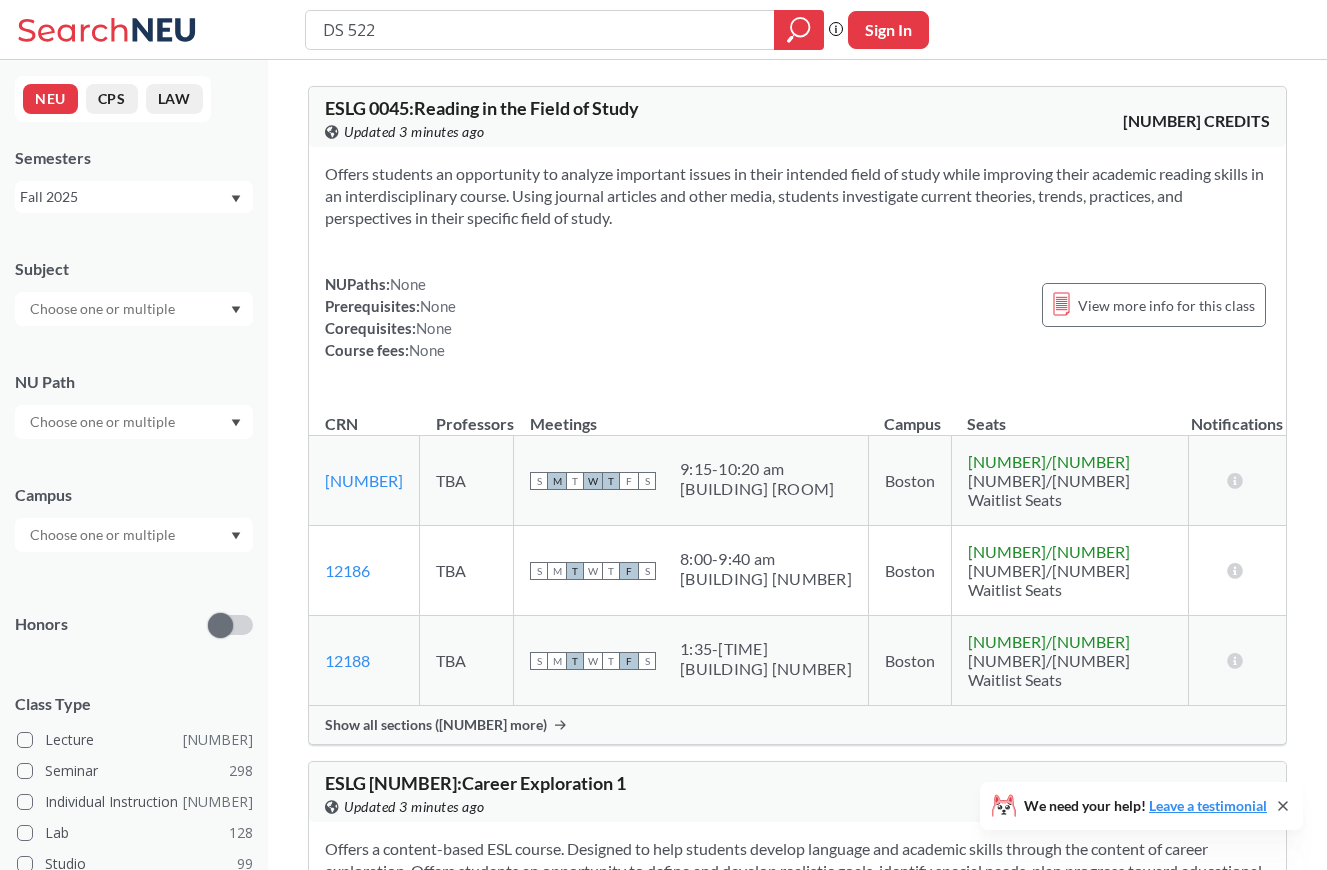 type on "DS 5220" 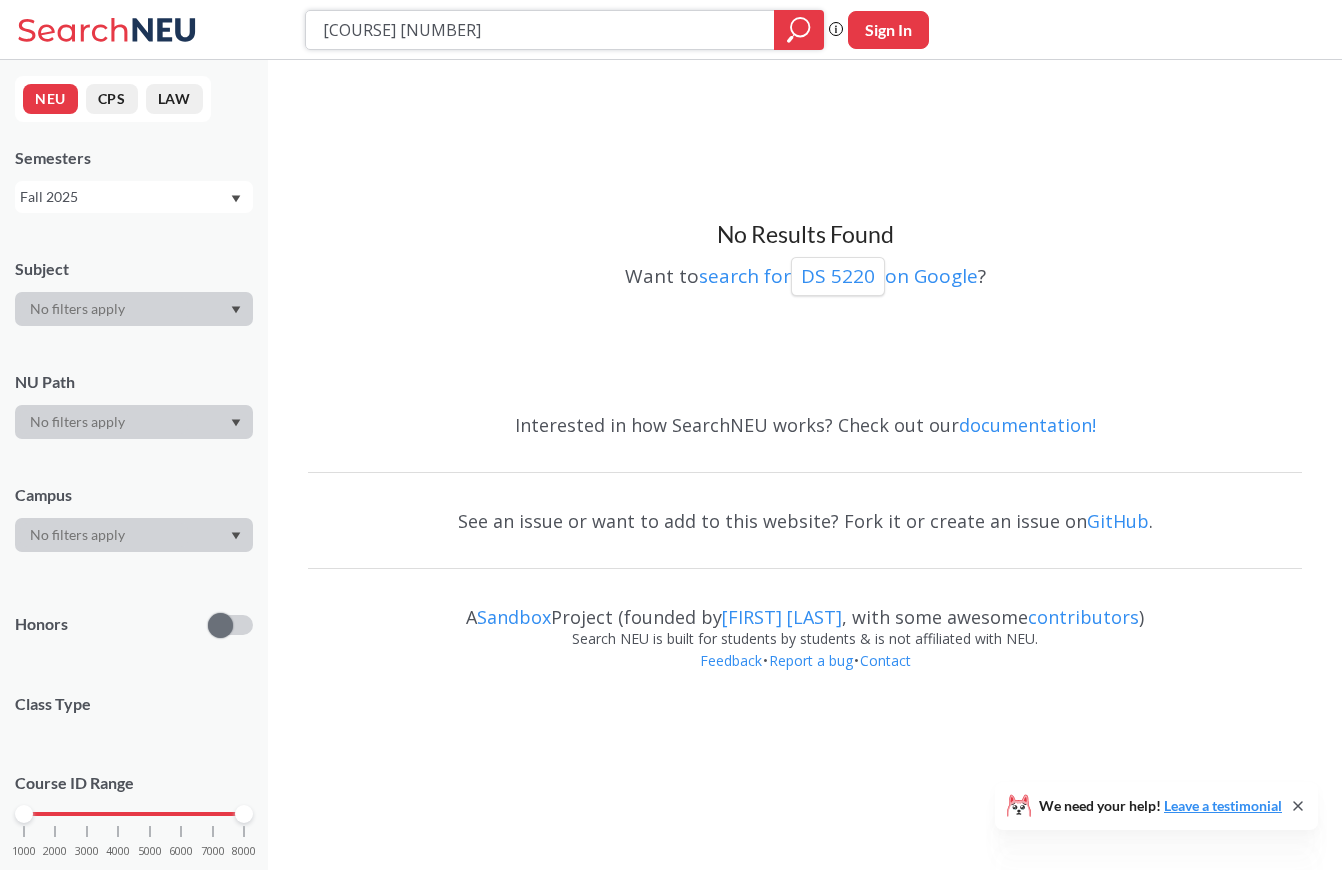type on "[COURSE] [NUMBER]" 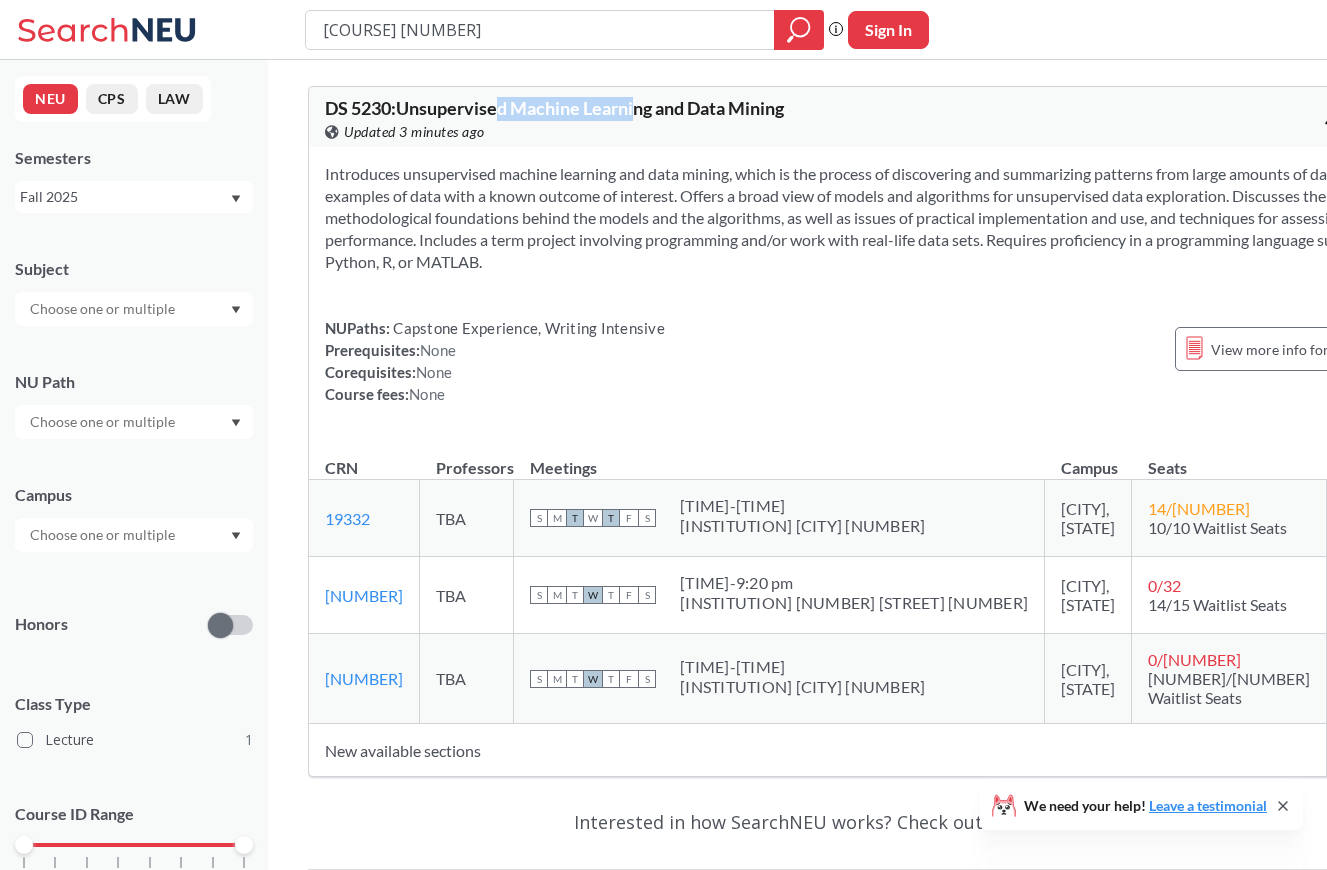 drag, startPoint x: 506, startPoint y: 112, endPoint x: 642, endPoint y: 109, distance: 136.03308 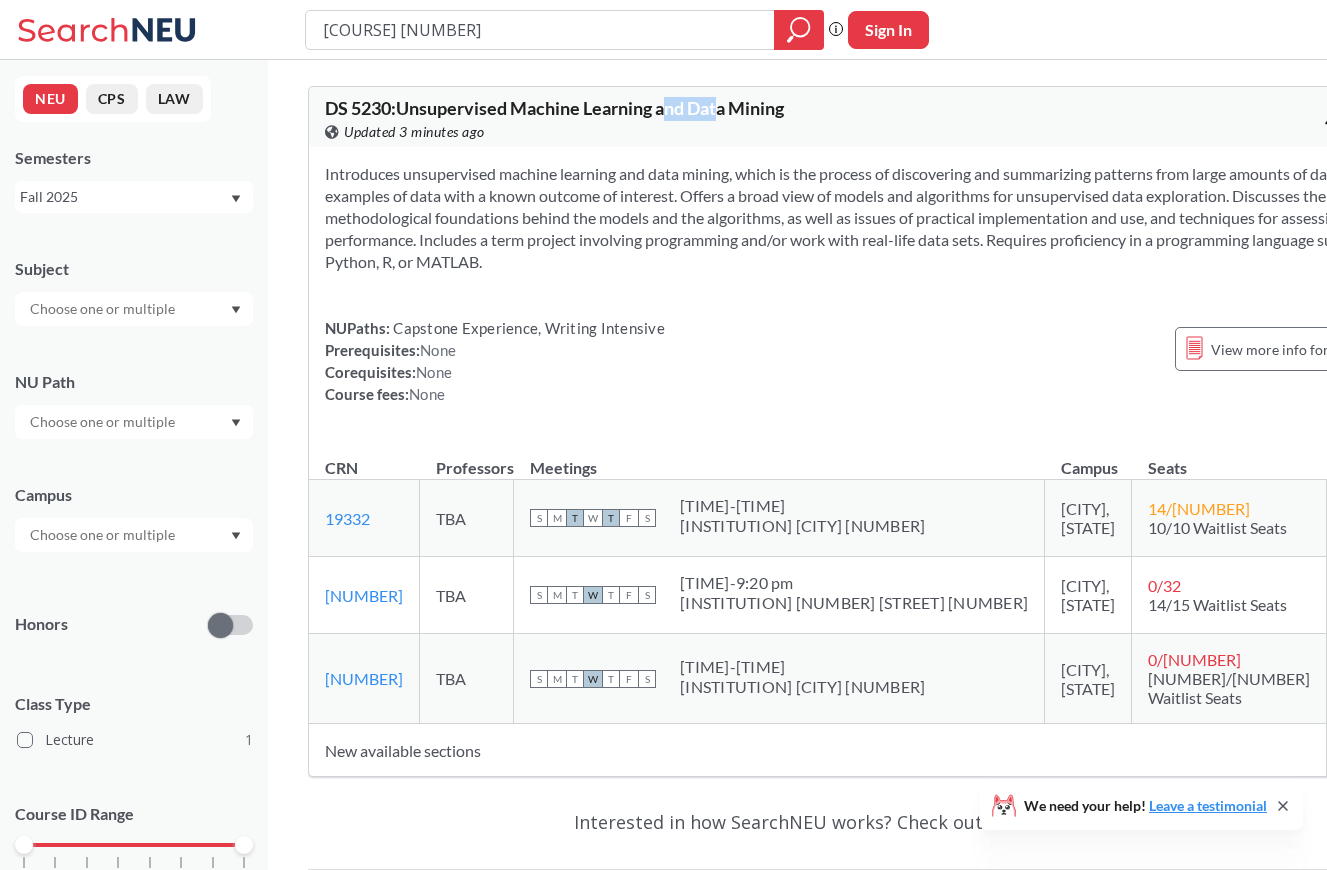 drag, startPoint x: 740, startPoint y: 105, endPoint x: 762, endPoint y: 105, distance: 22 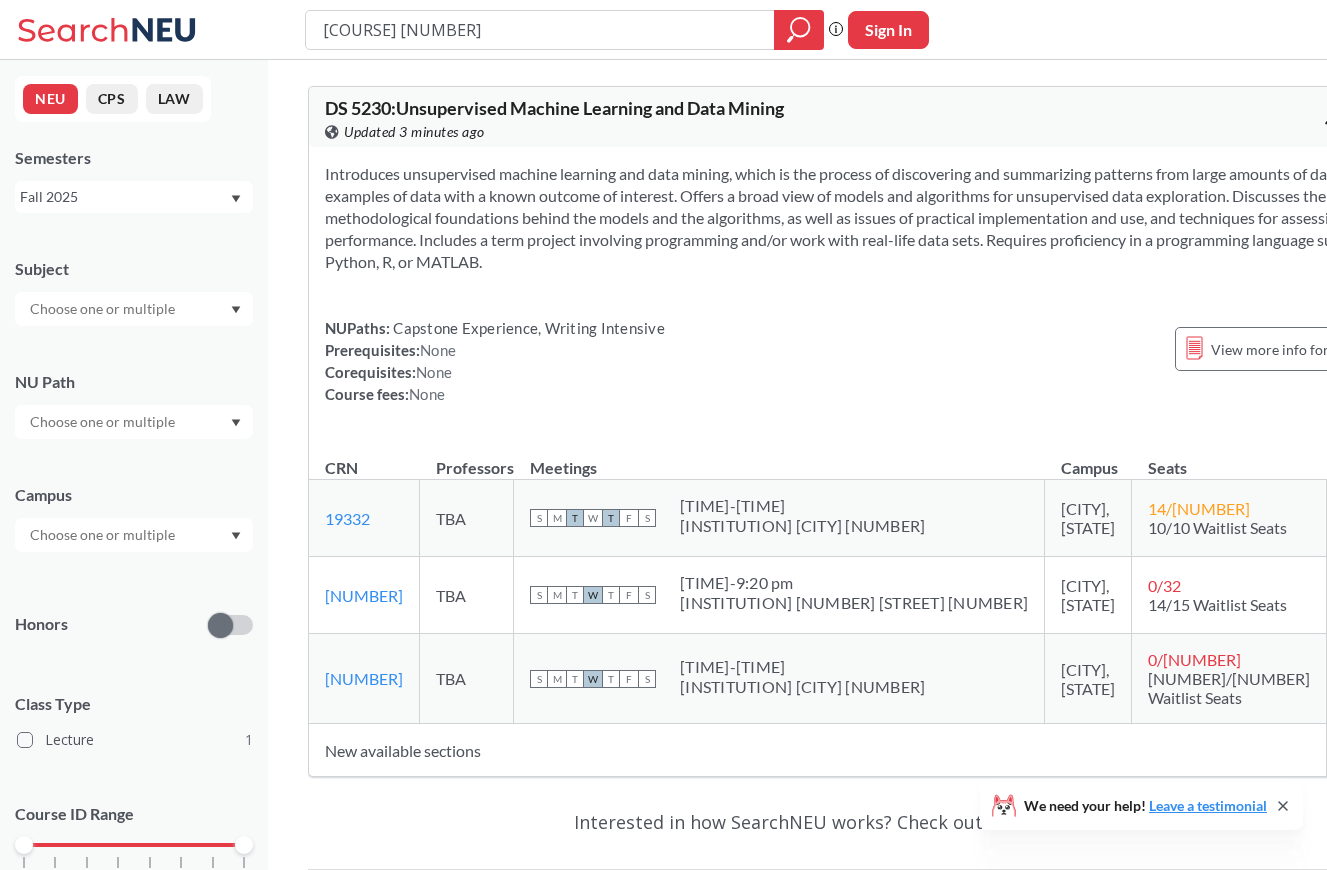 click on "DS   5230 :  Unsupervised Machine Learning and Data Mining" at bounding box center [554, 108] 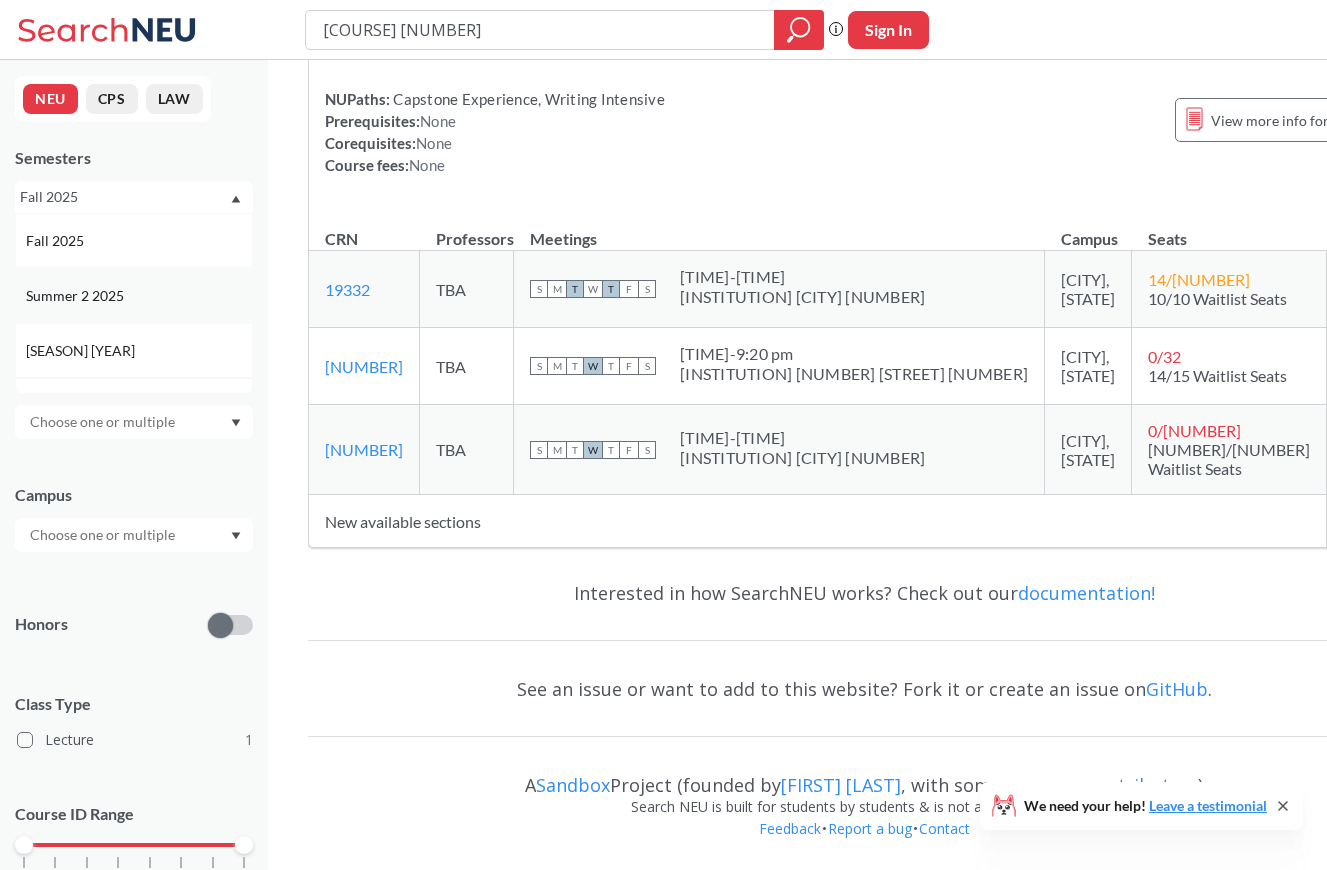 scroll, scrollTop: 255, scrollLeft: 0, axis: vertical 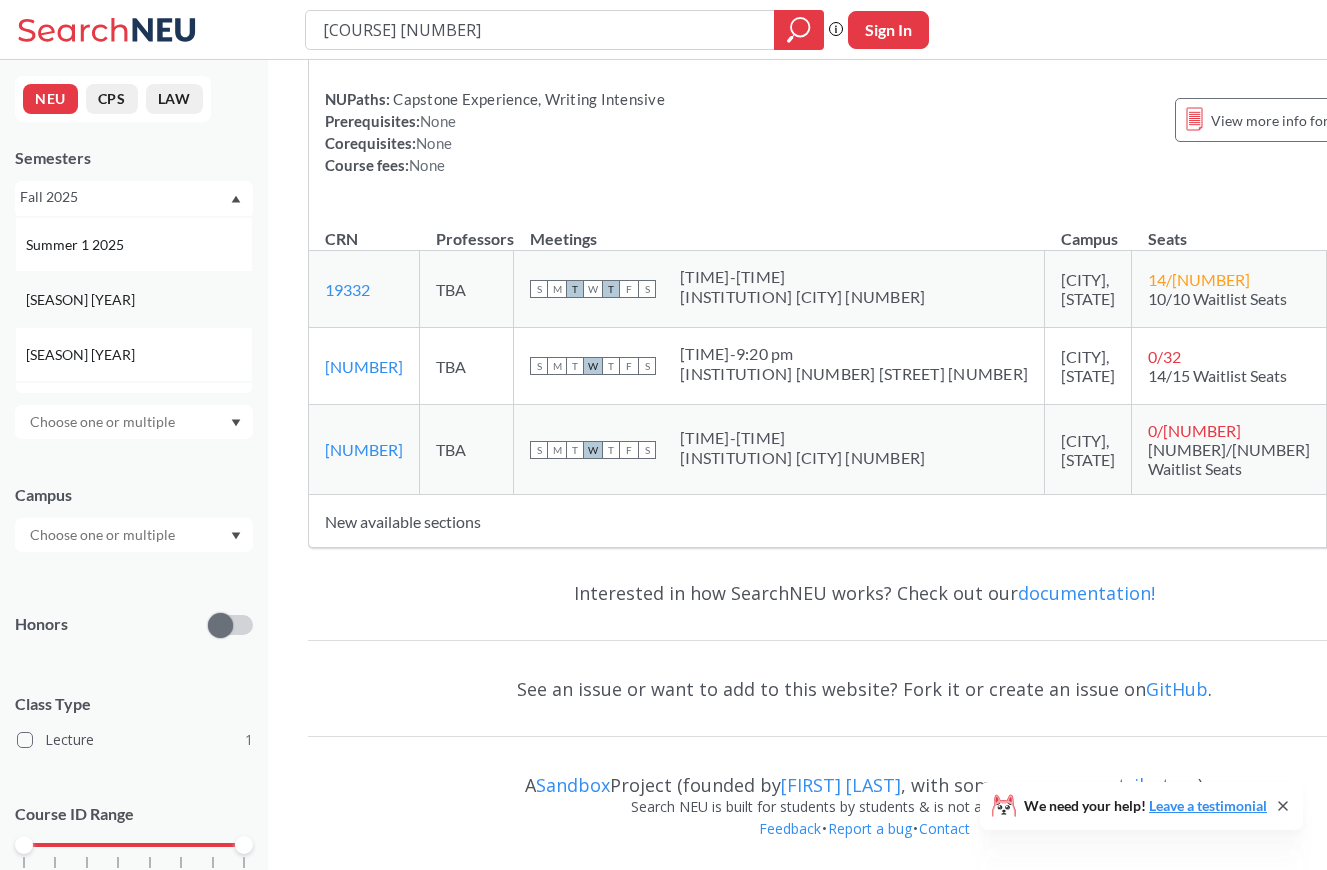 click on "[SEASON] [YEAR]" at bounding box center (139, 300) 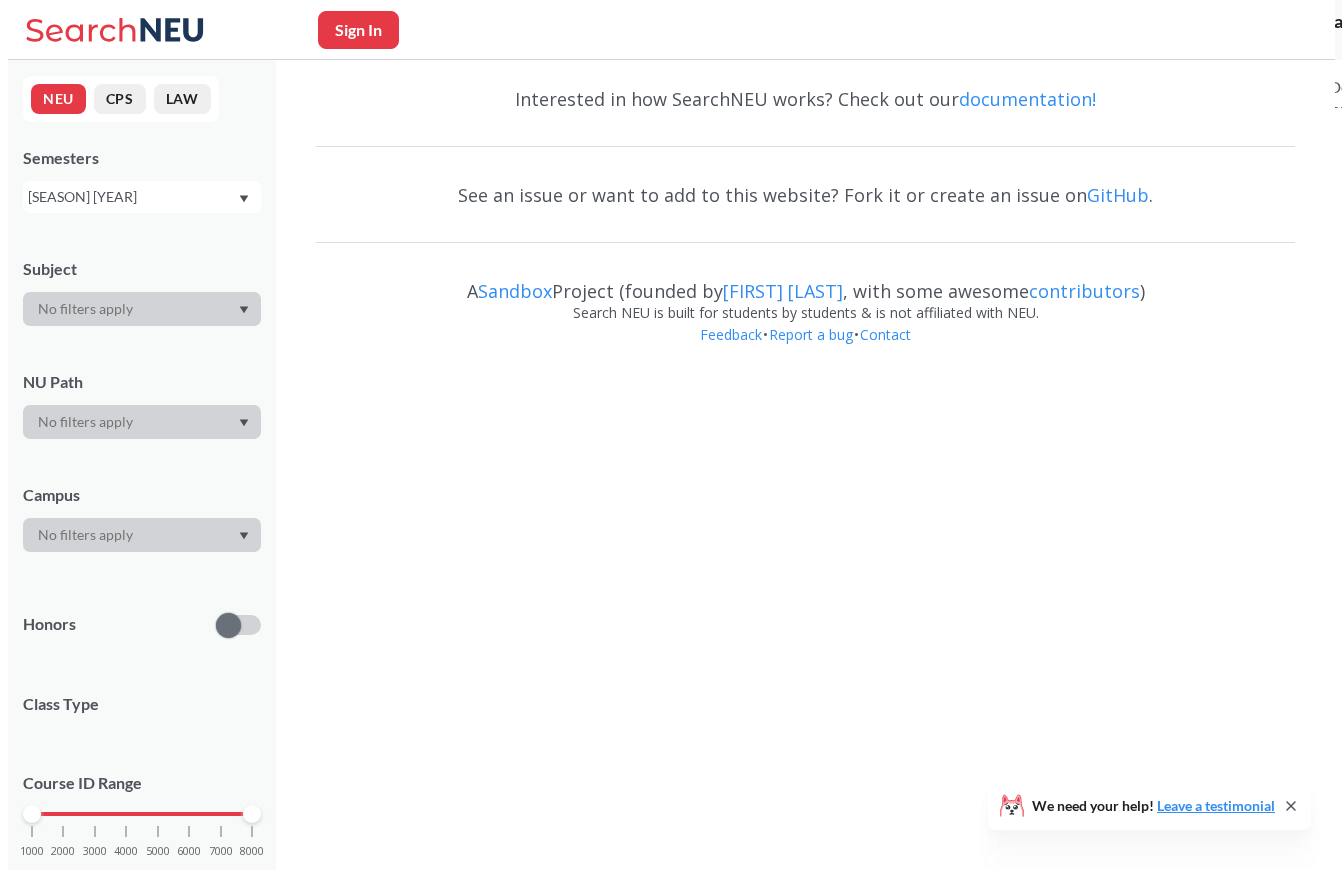 scroll, scrollTop: 0, scrollLeft: 0, axis: both 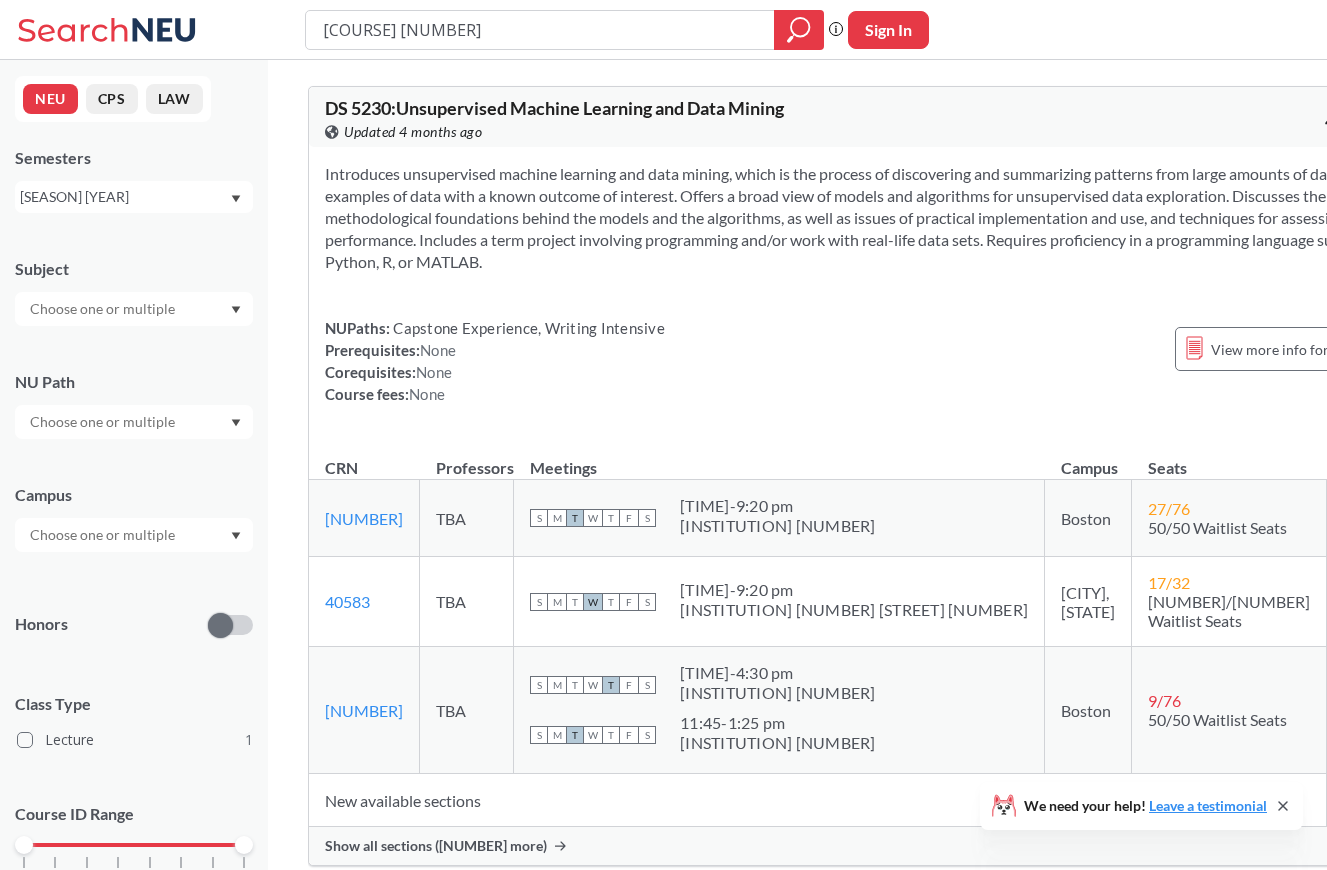 drag, startPoint x: 426, startPoint y: 30, endPoint x: 365, endPoint y: 30, distance: 61 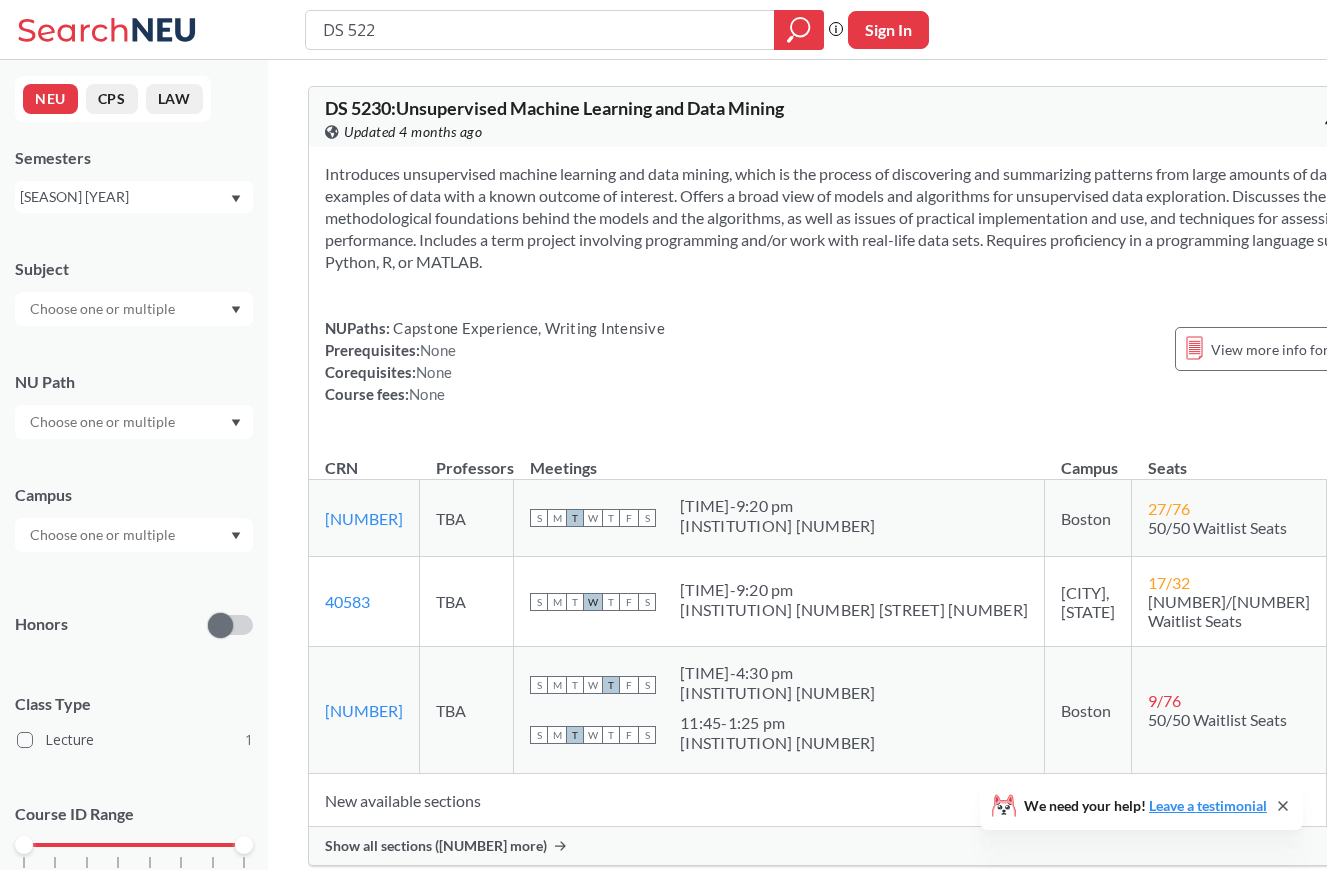 type on "DS 5220" 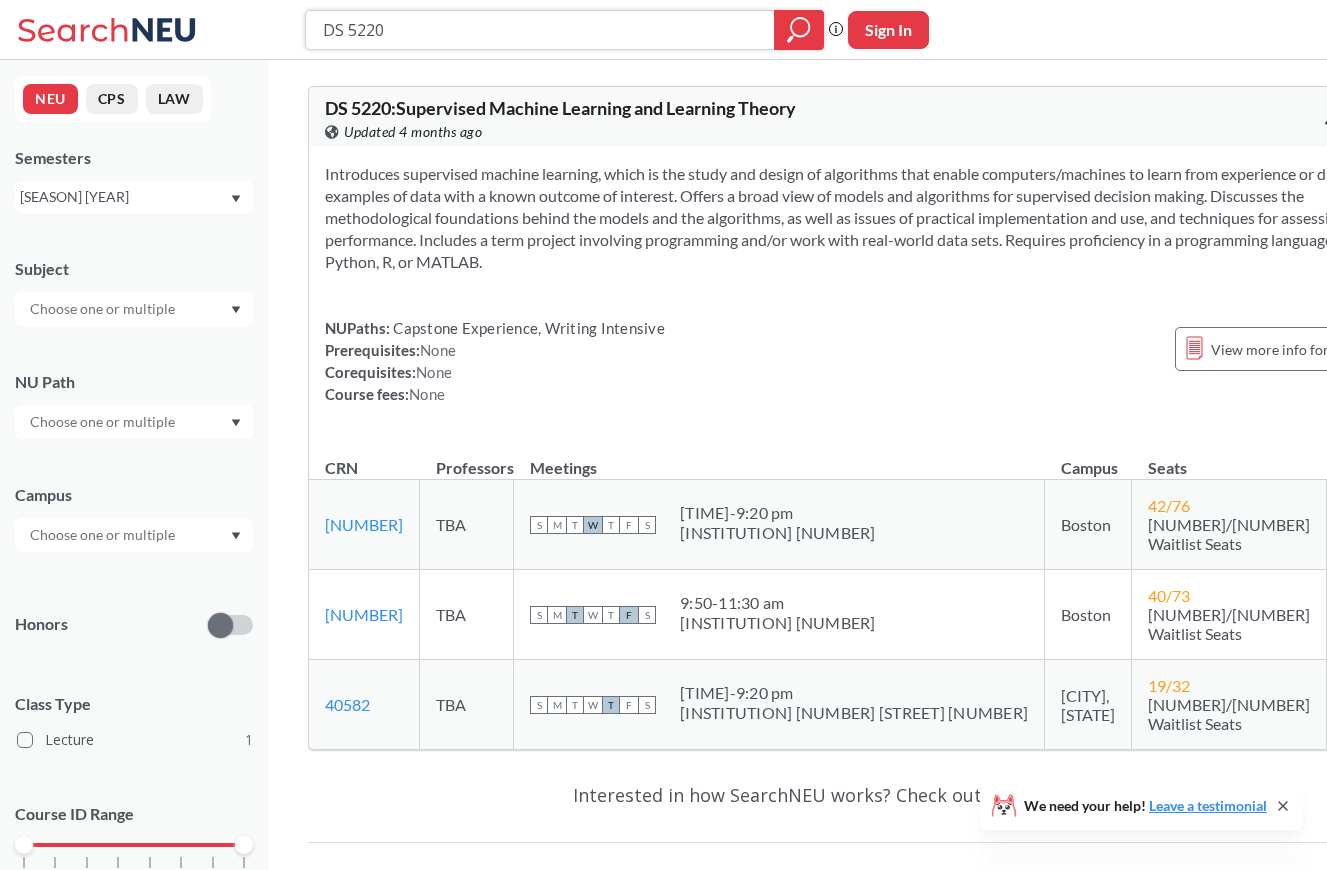 drag, startPoint x: 408, startPoint y: 41, endPoint x: 224, endPoint y: 8, distance: 186.93582 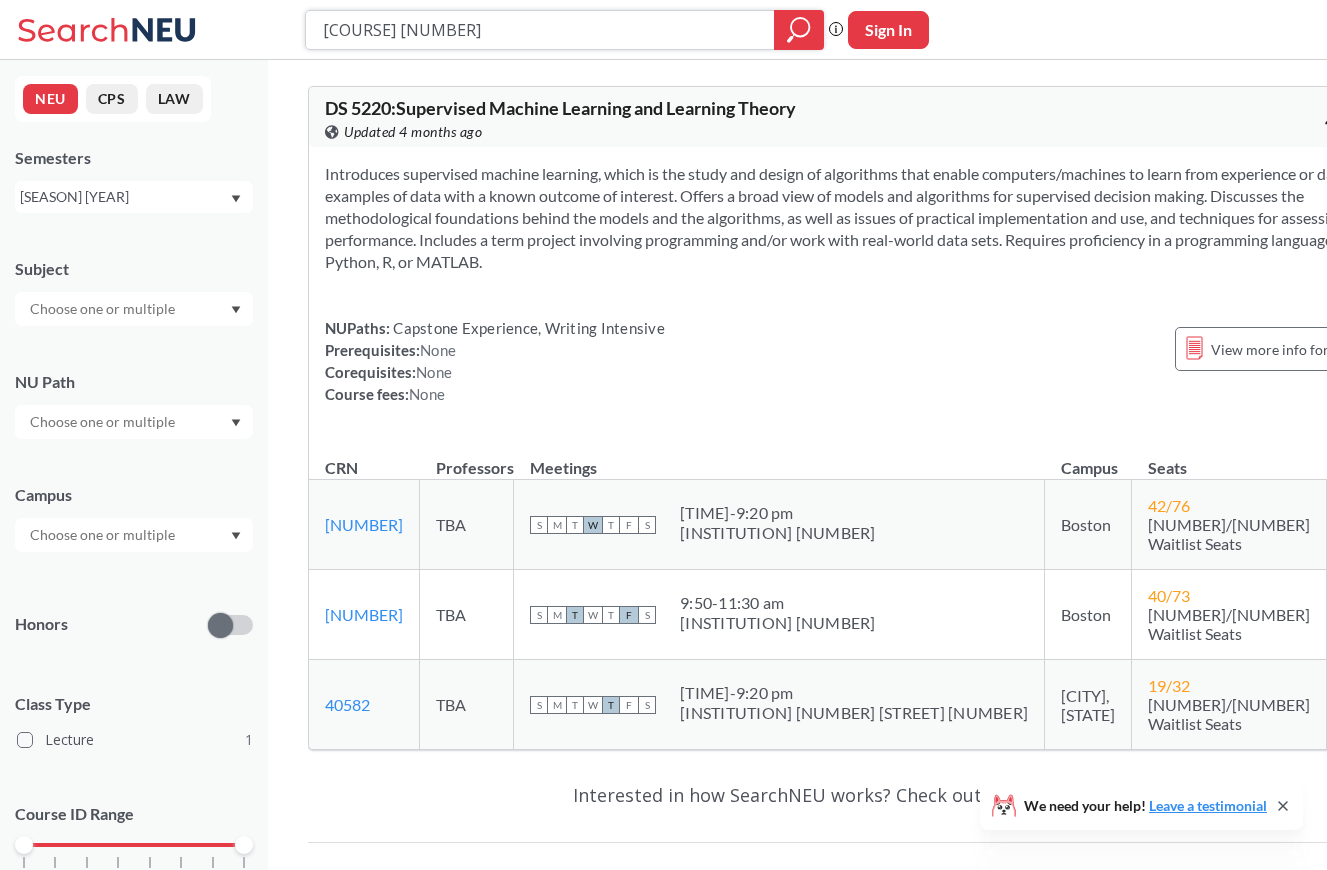 type on "CS 6220" 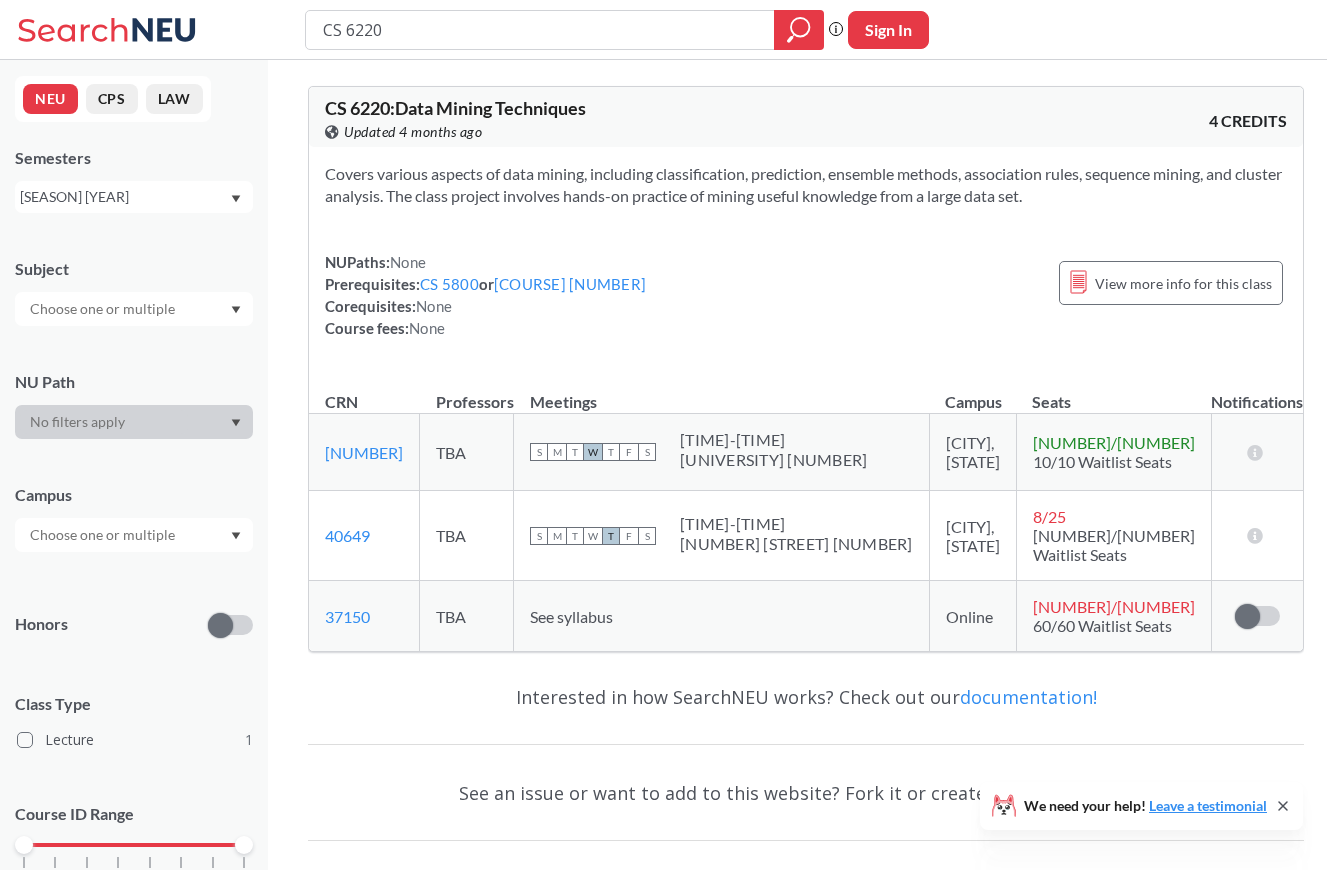 click on "CS 6220" at bounding box center (540, 30) 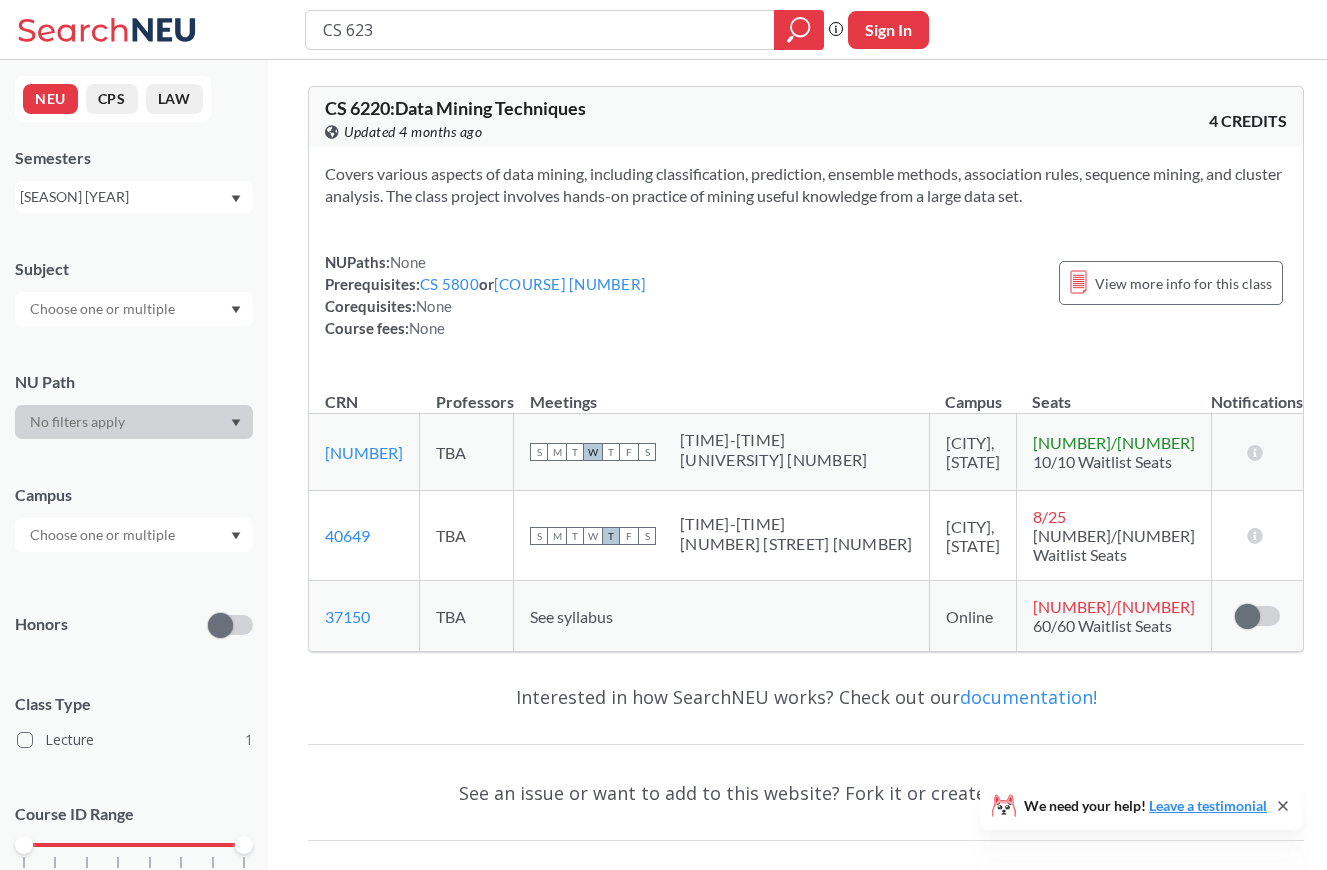 type on "[COURSE] [NUMBER]" 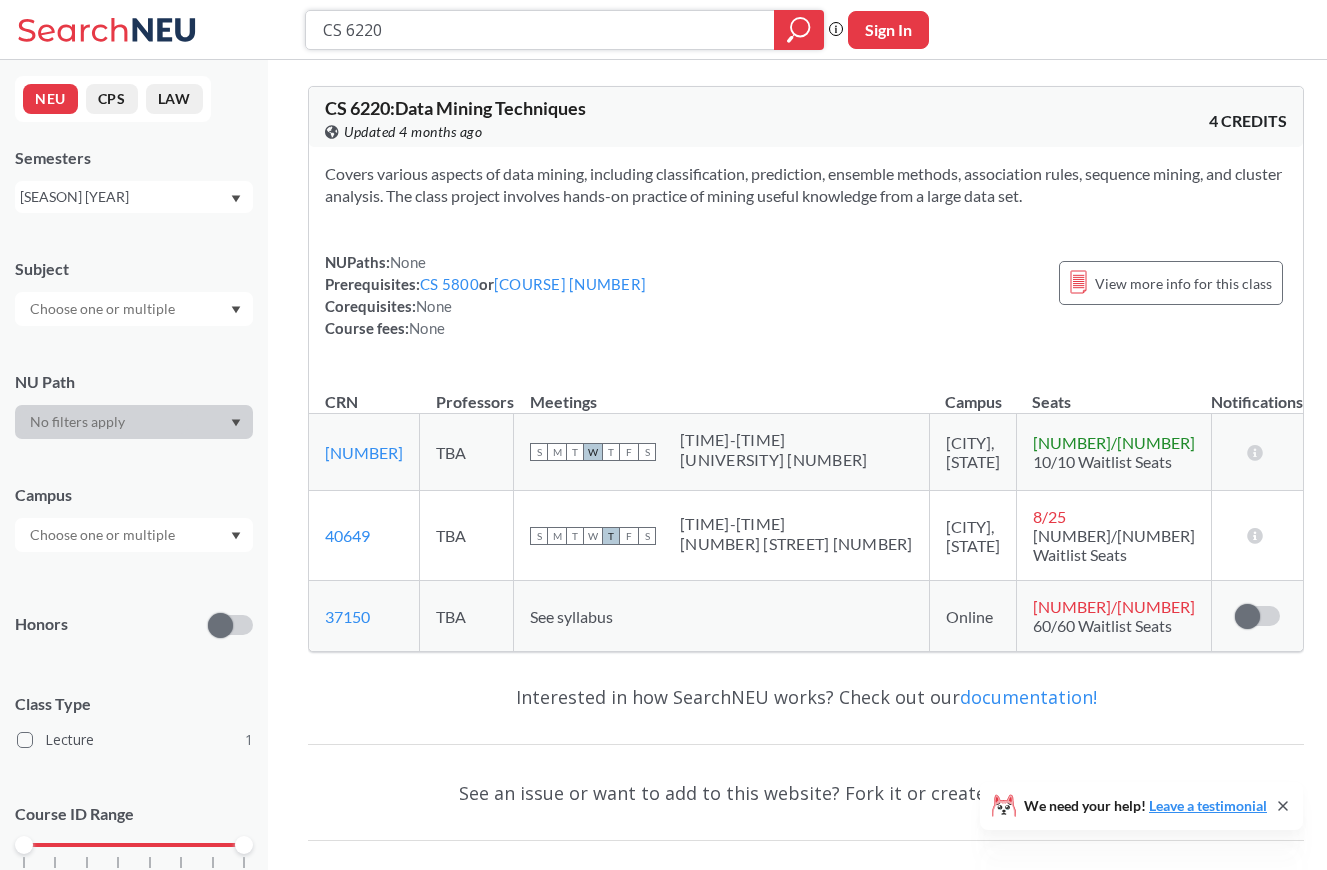 type on "DS 5220" 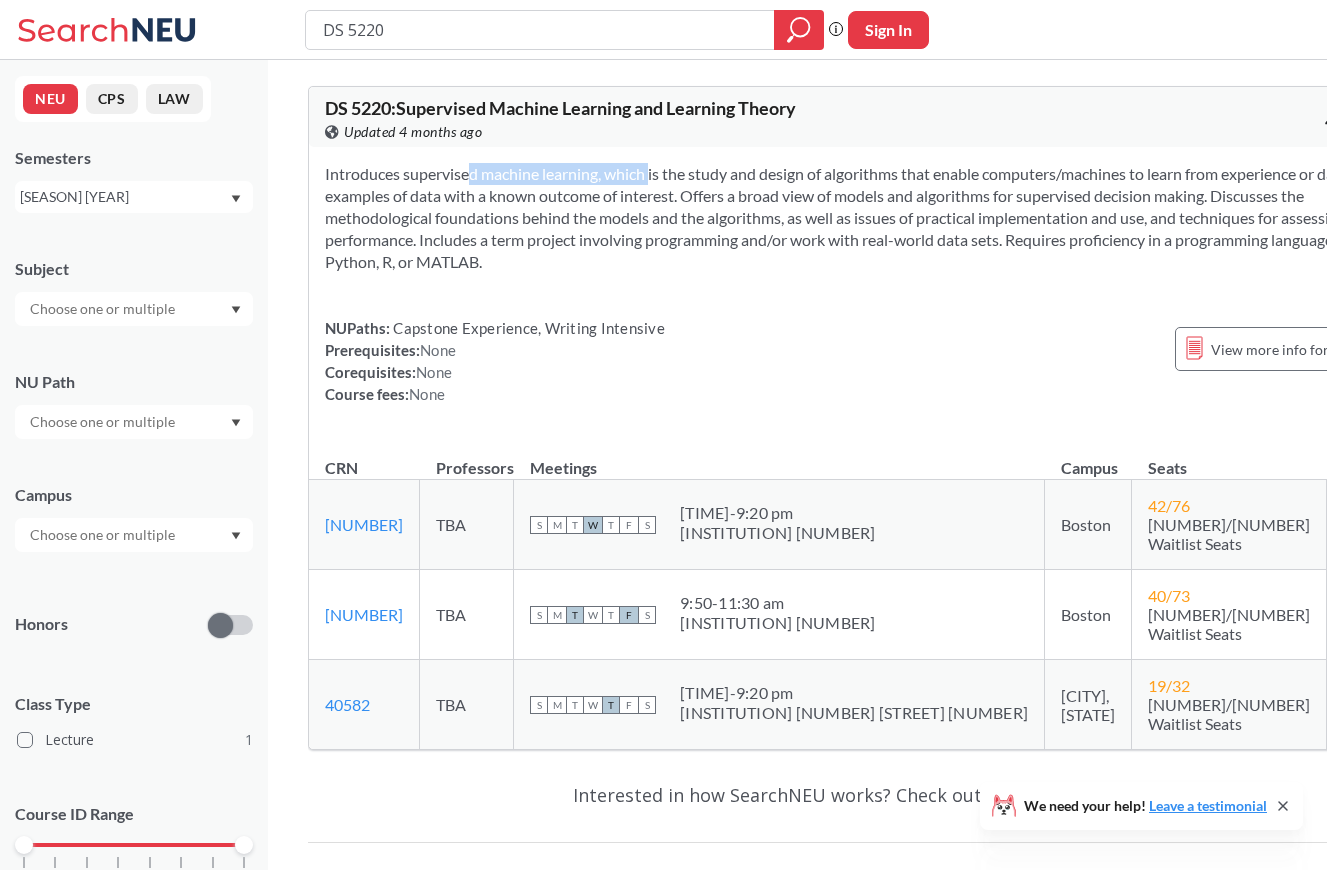 drag, startPoint x: 434, startPoint y: 198, endPoint x: 617, endPoint y: 200, distance: 183.01093 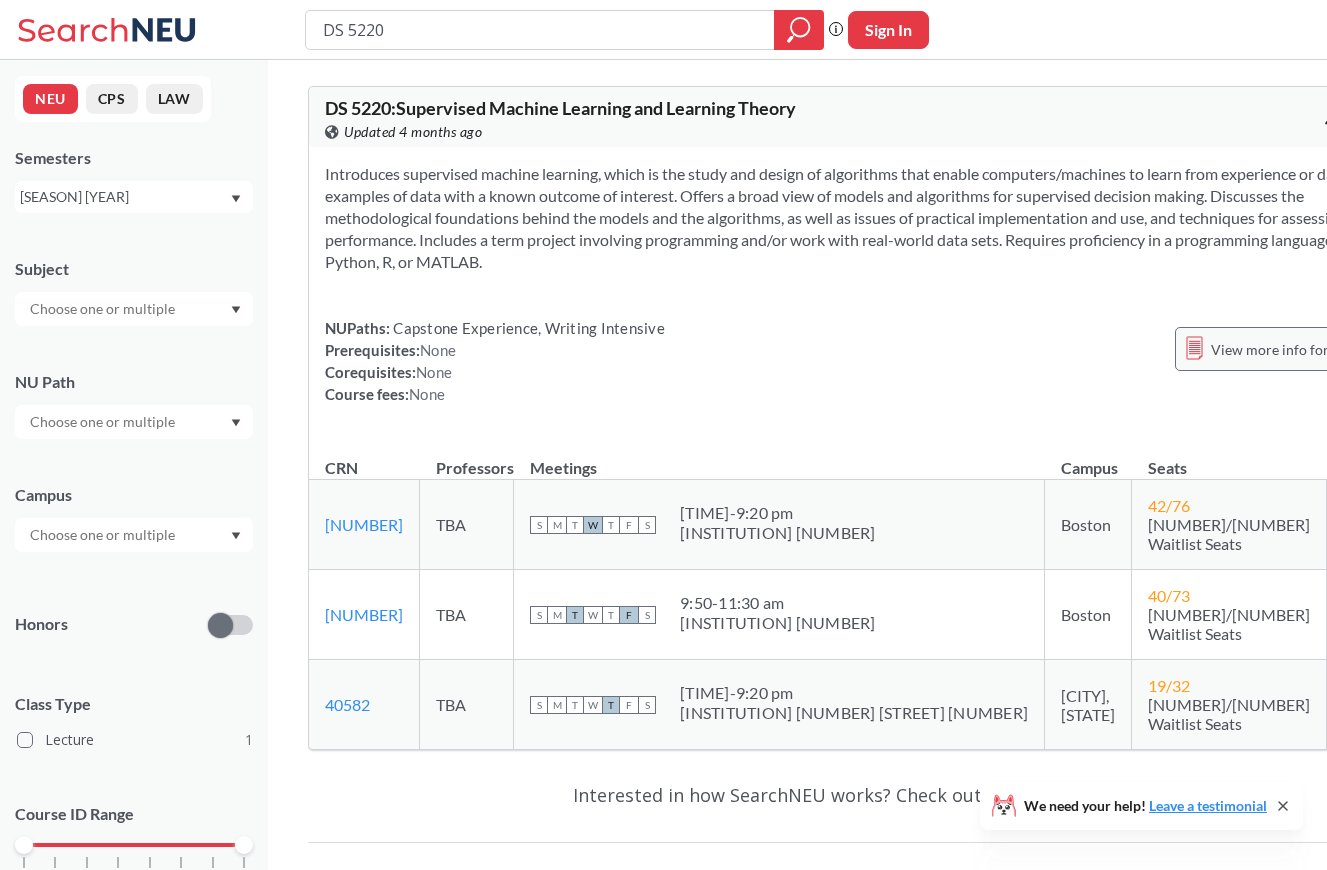 click on "View more info for this class" at bounding box center (1299, 349) 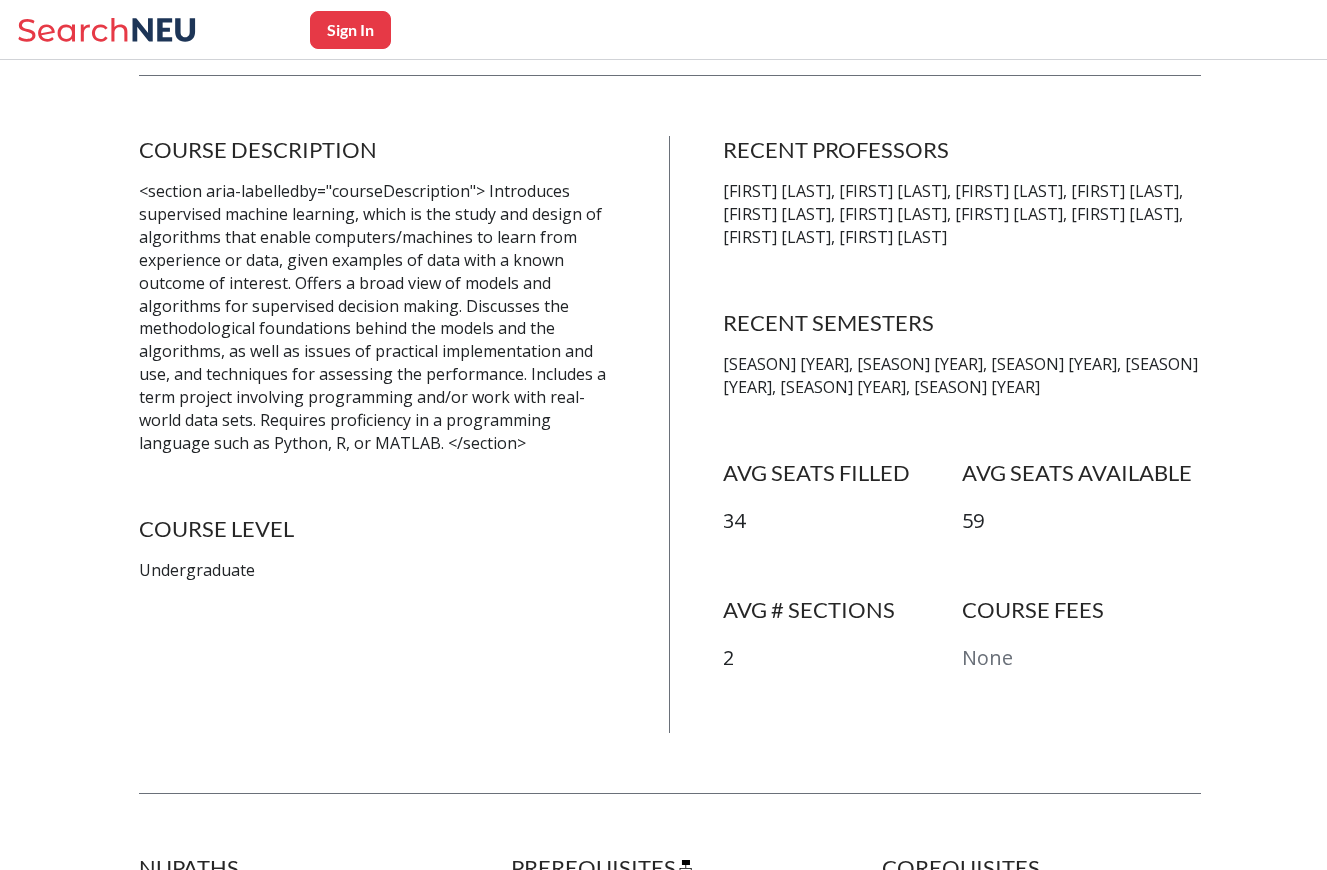 scroll, scrollTop: 263, scrollLeft: 0, axis: vertical 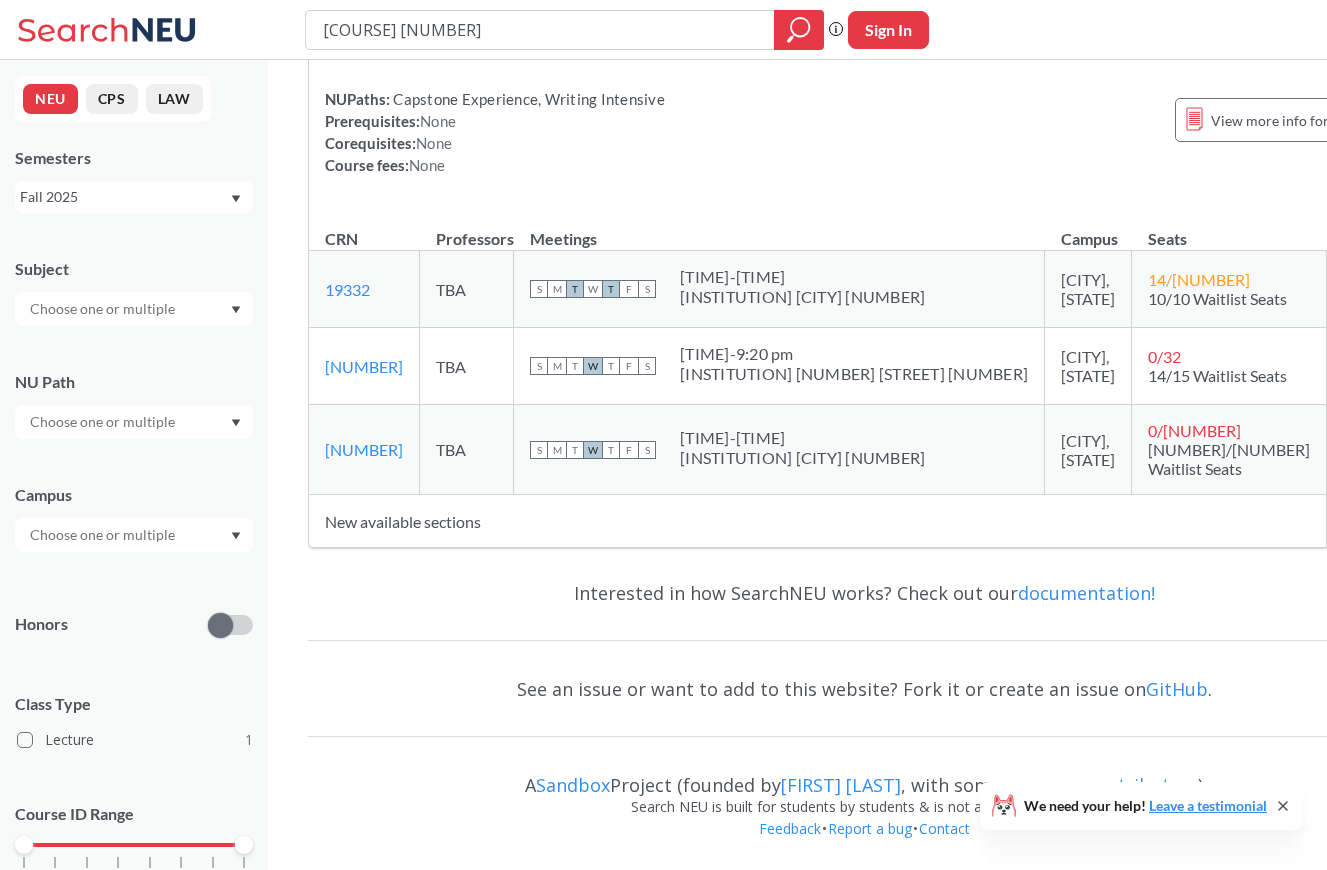 type on "DS 5220" 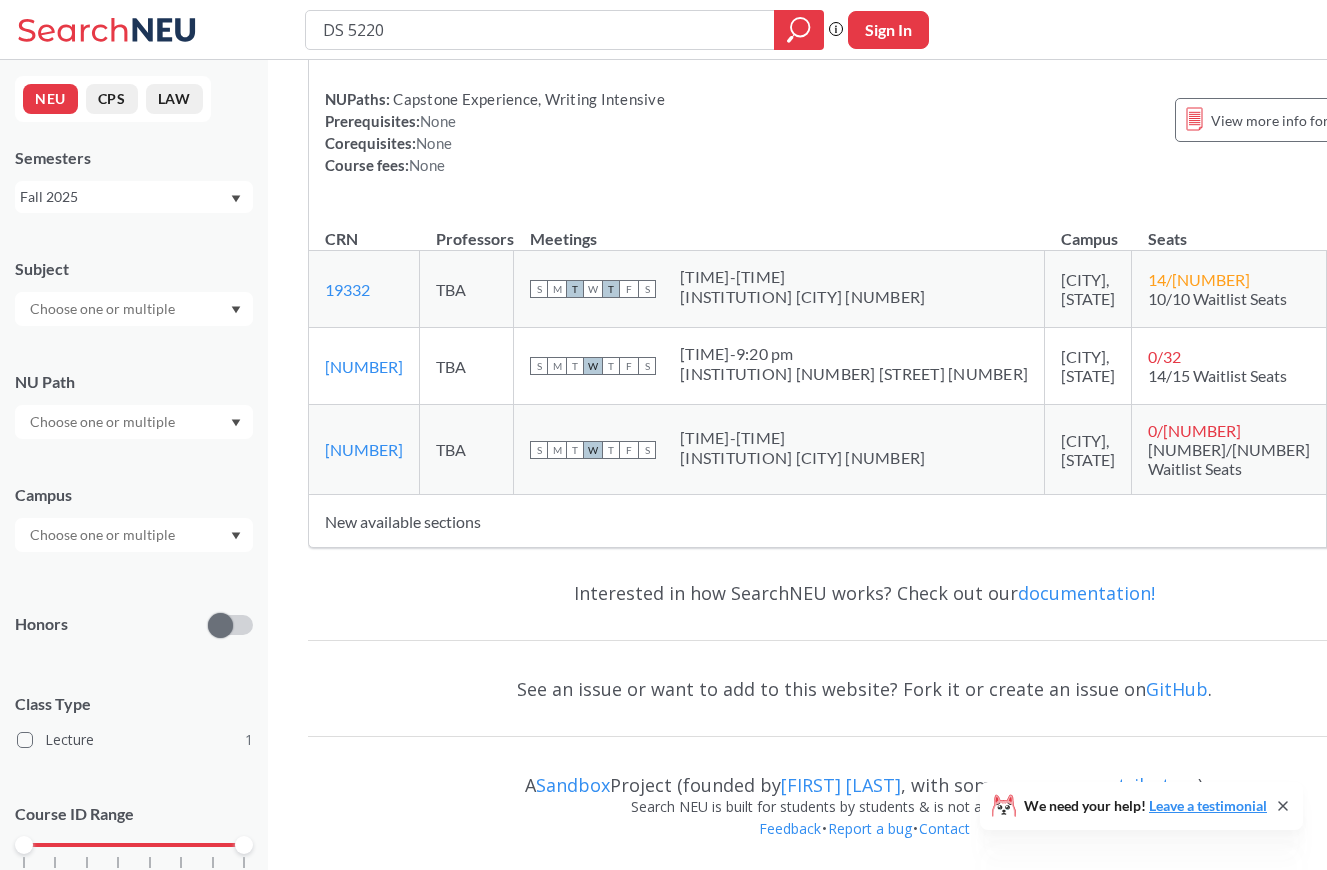 scroll, scrollTop: 0, scrollLeft: 0, axis: both 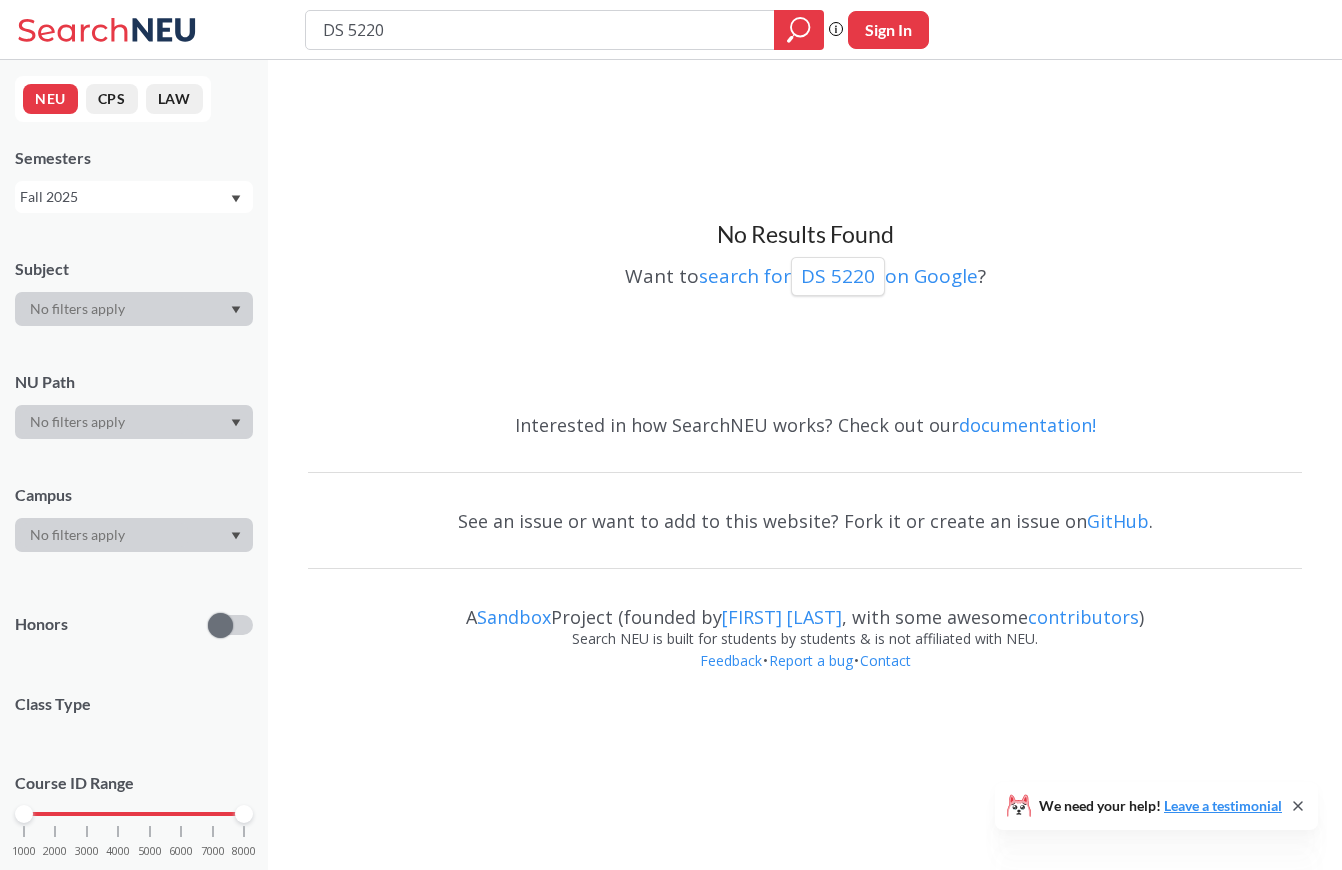 type 